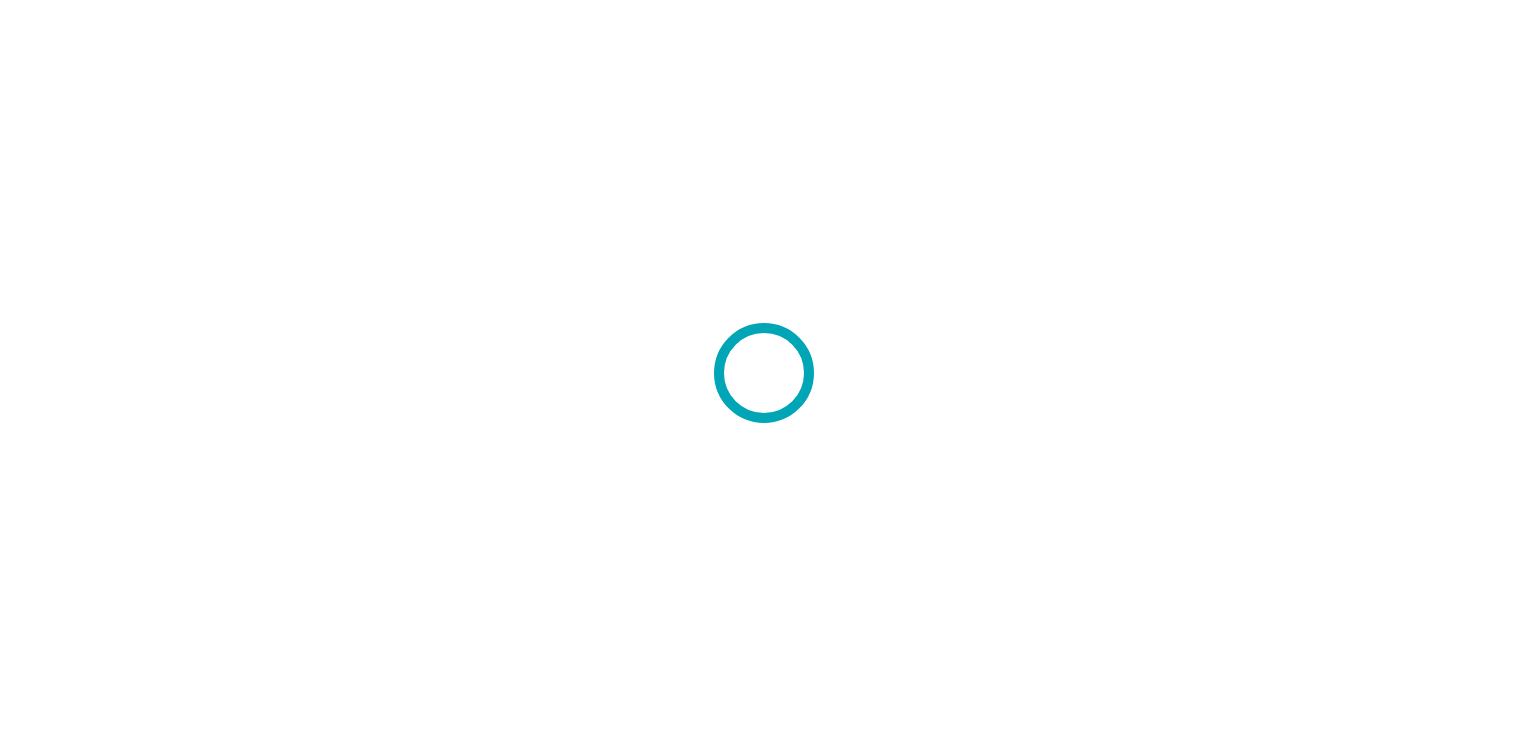scroll, scrollTop: 0, scrollLeft: 0, axis: both 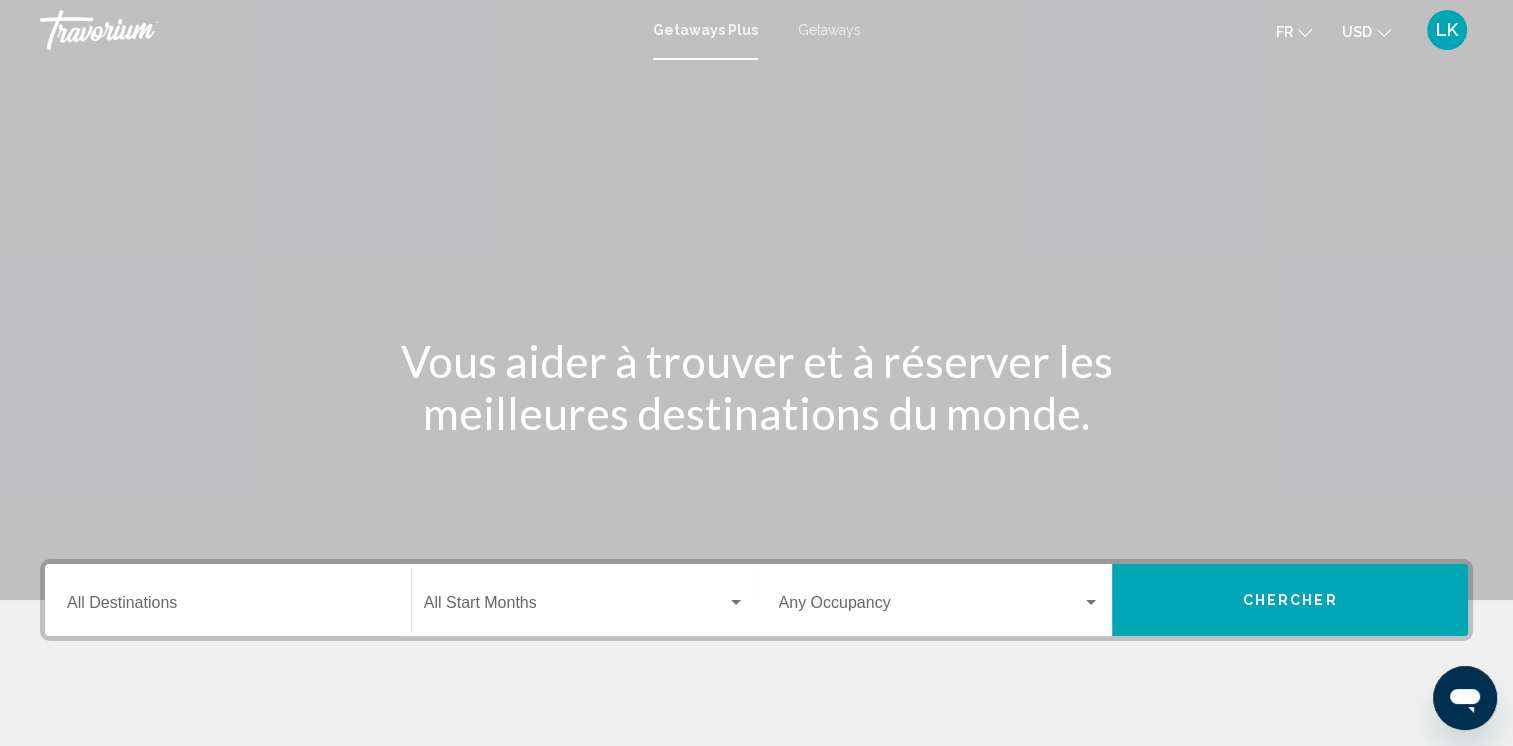click on "Destination All Destinations" at bounding box center [228, 600] 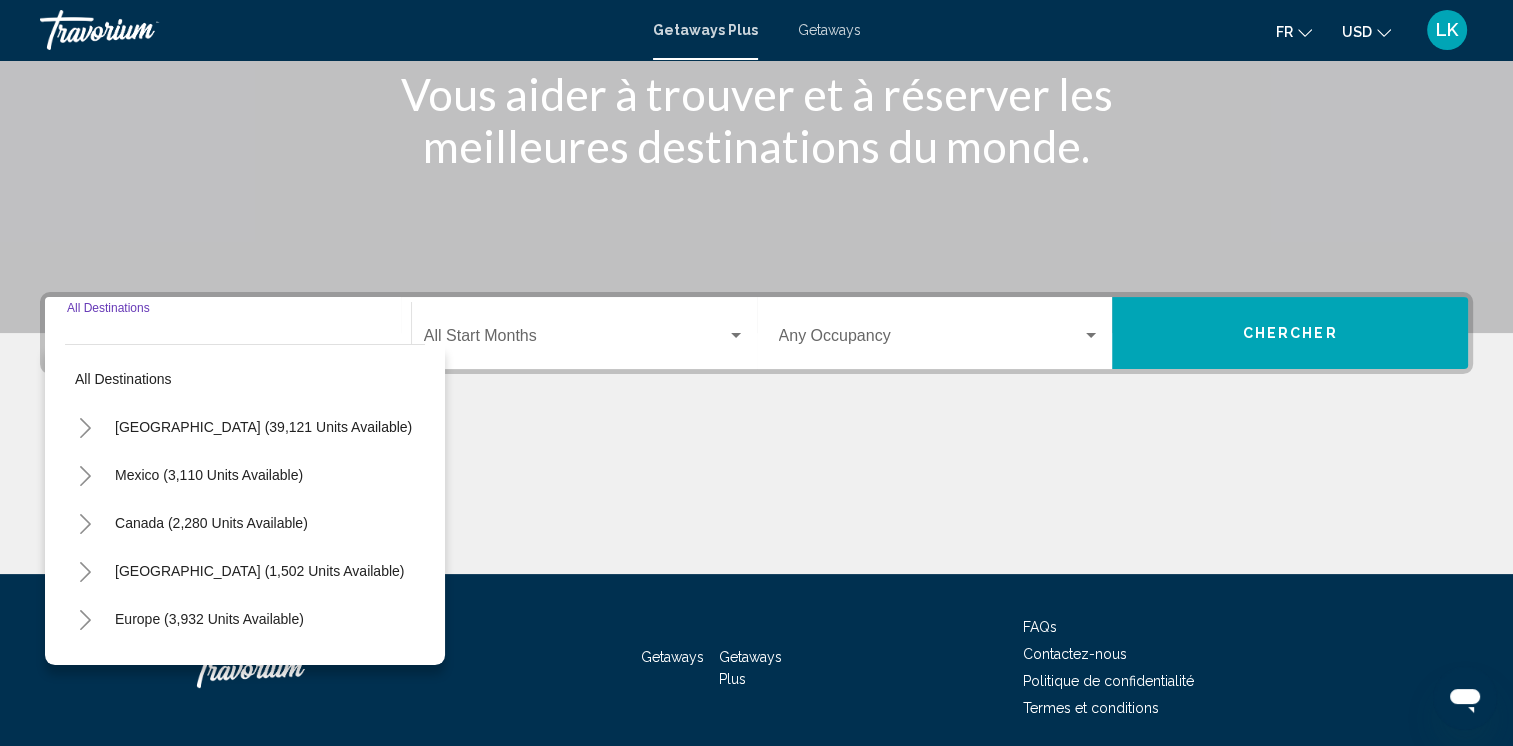 scroll, scrollTop: 339, scrollLeft: 0, axis: vertical 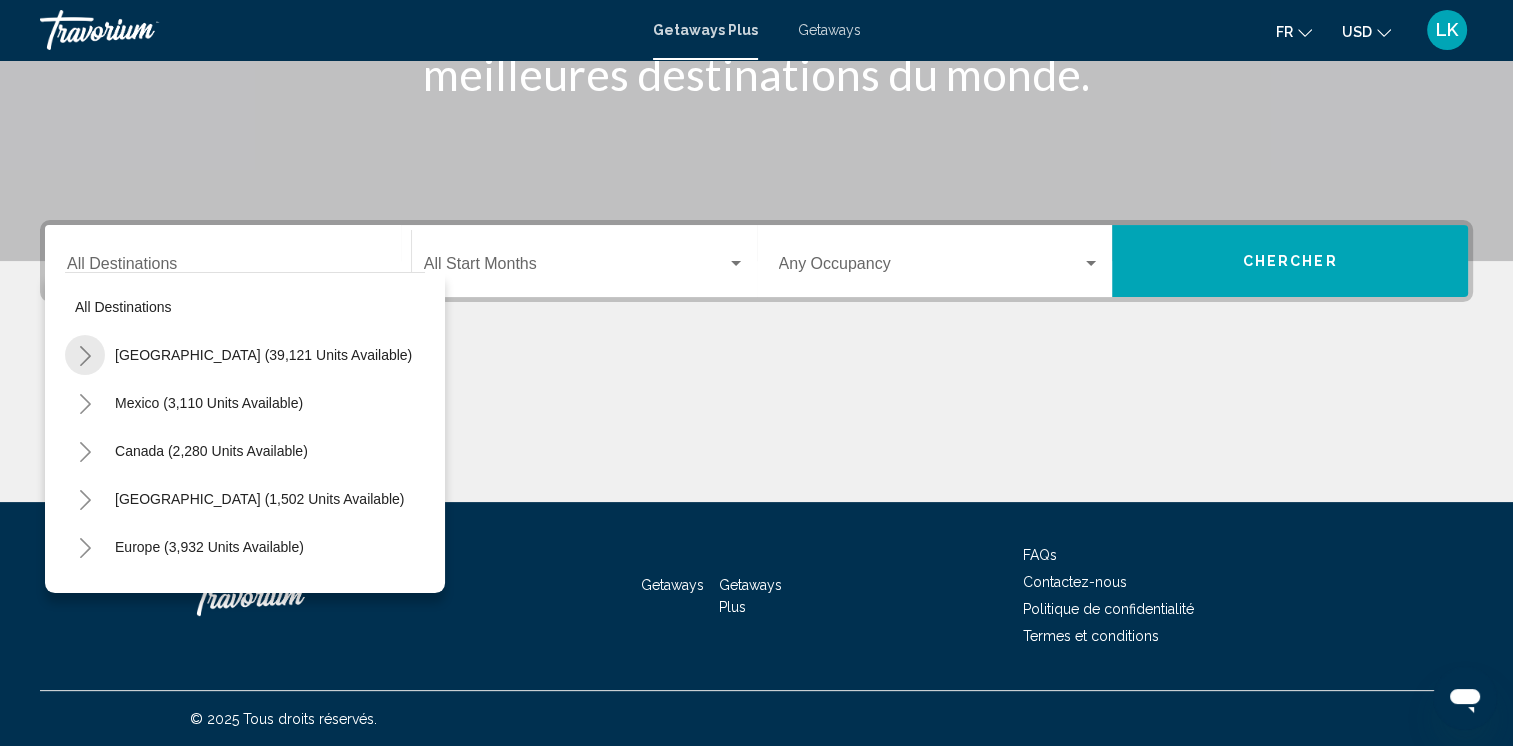 click 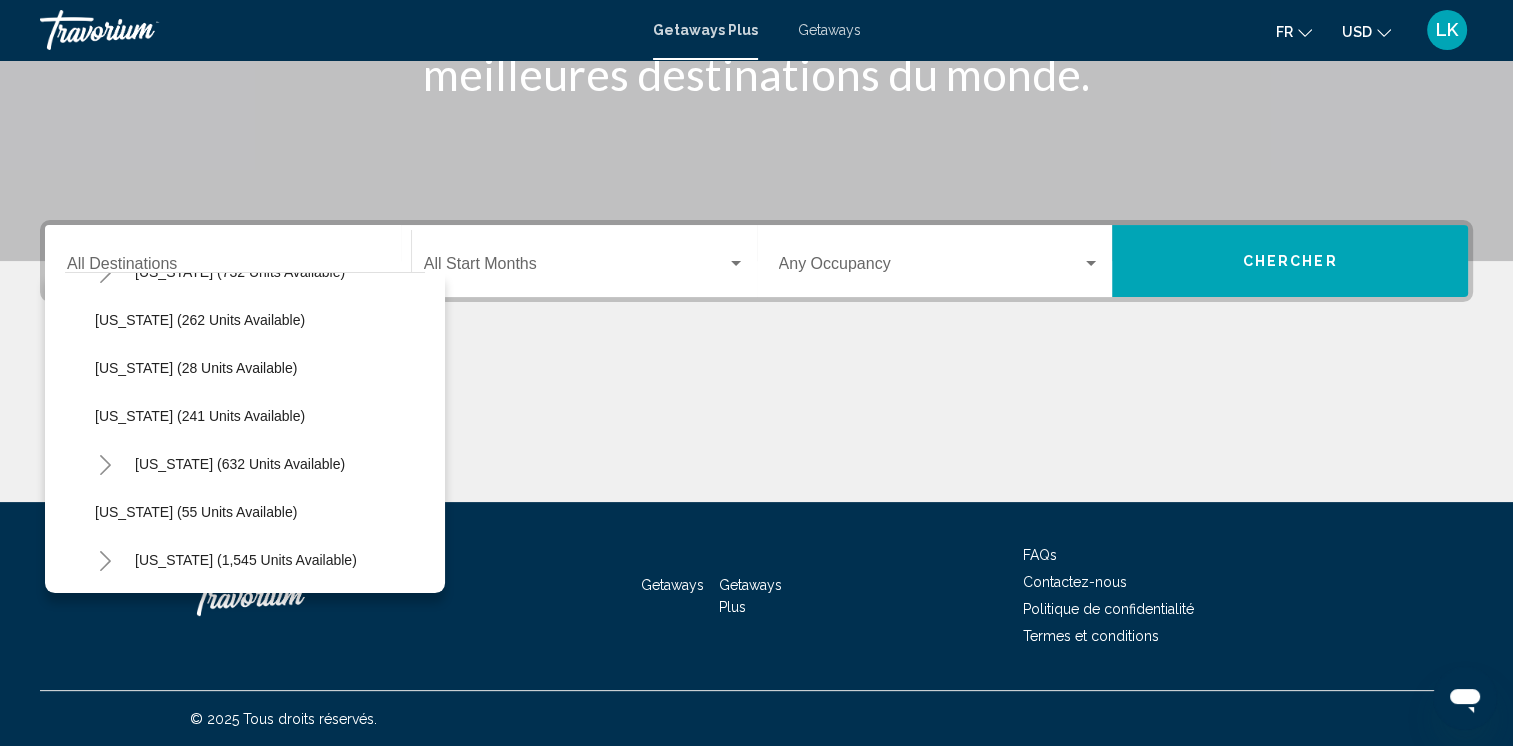 scroll, scrollTop: 1092, scrollLeft: 0, axis: vertical 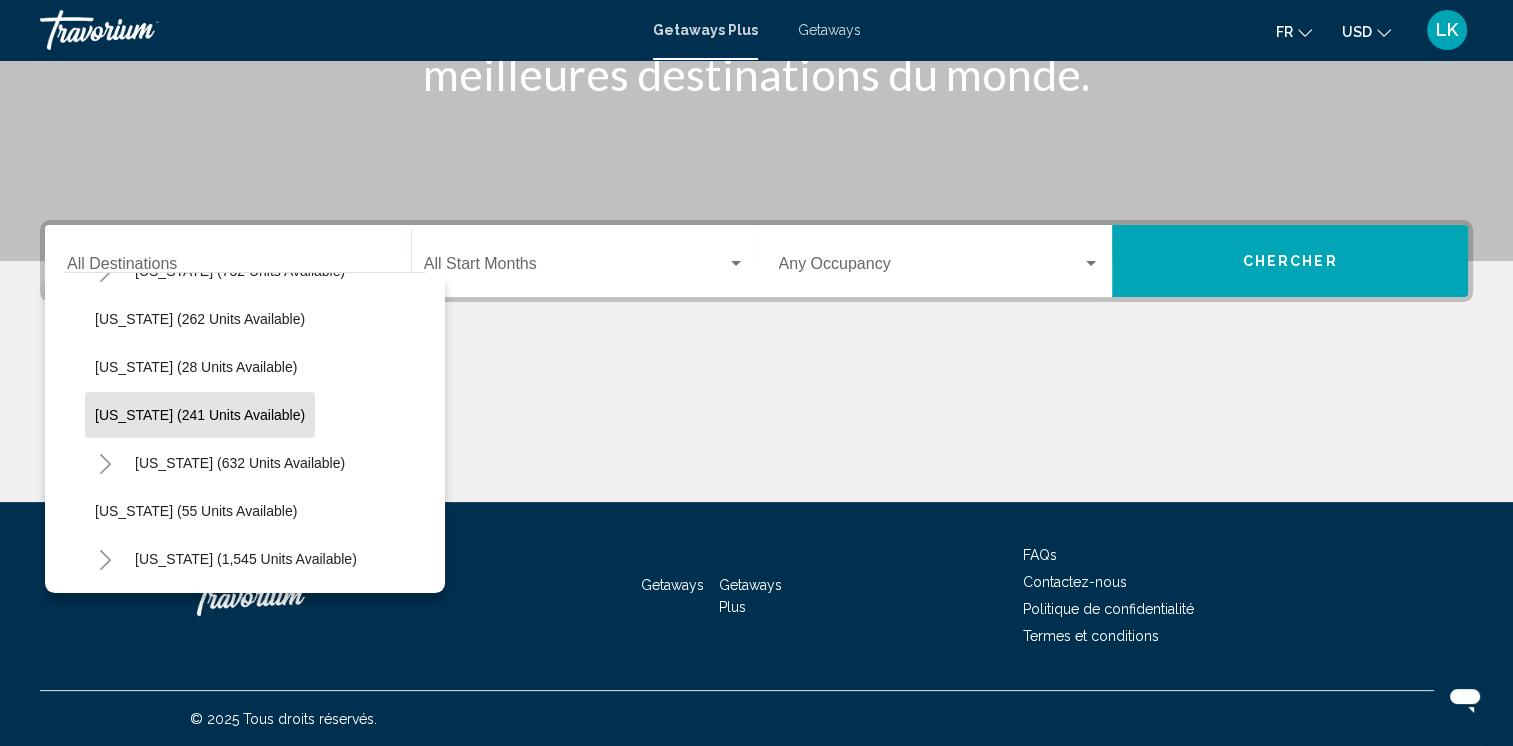 click on "[US_STATE] (241 units available)" 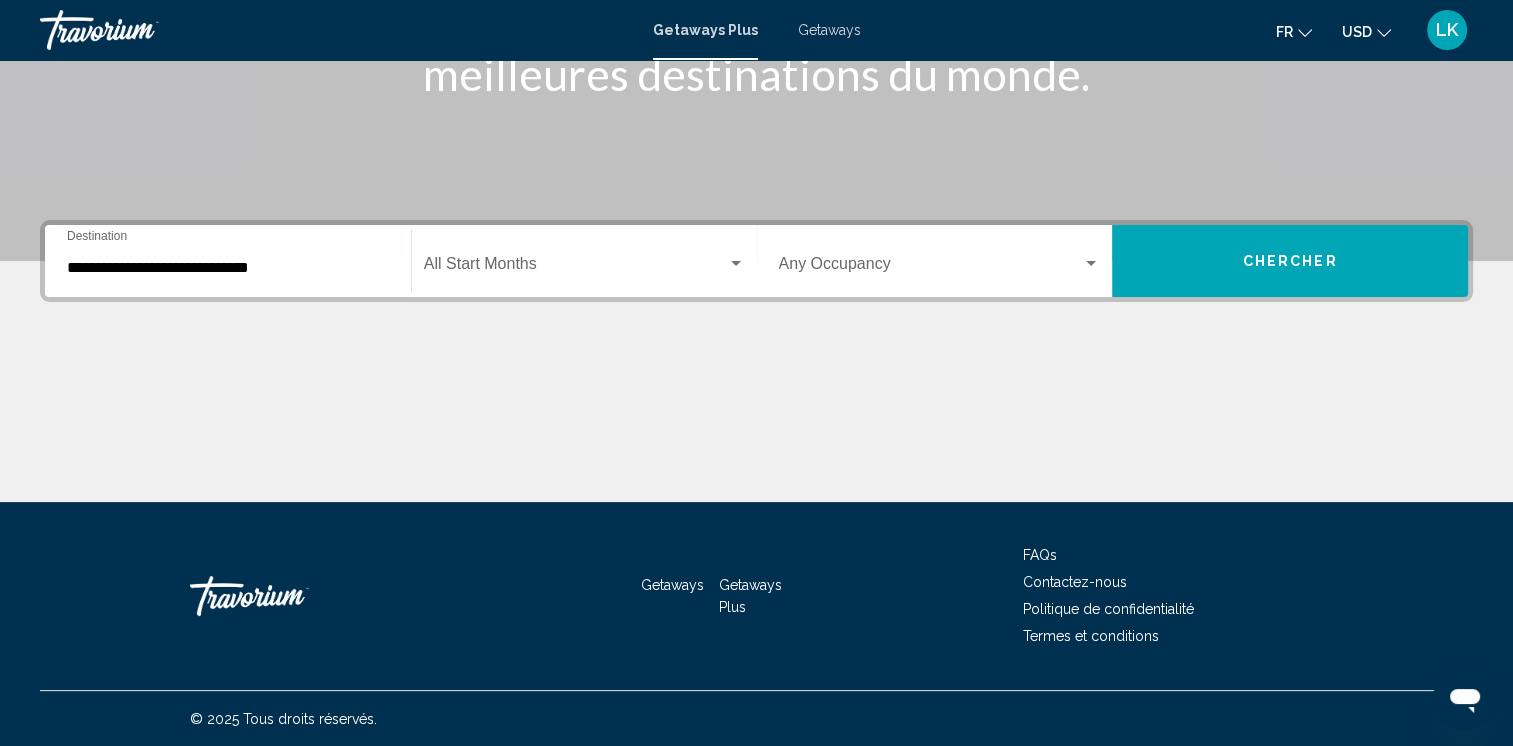 click on "Start Month All Start Months" 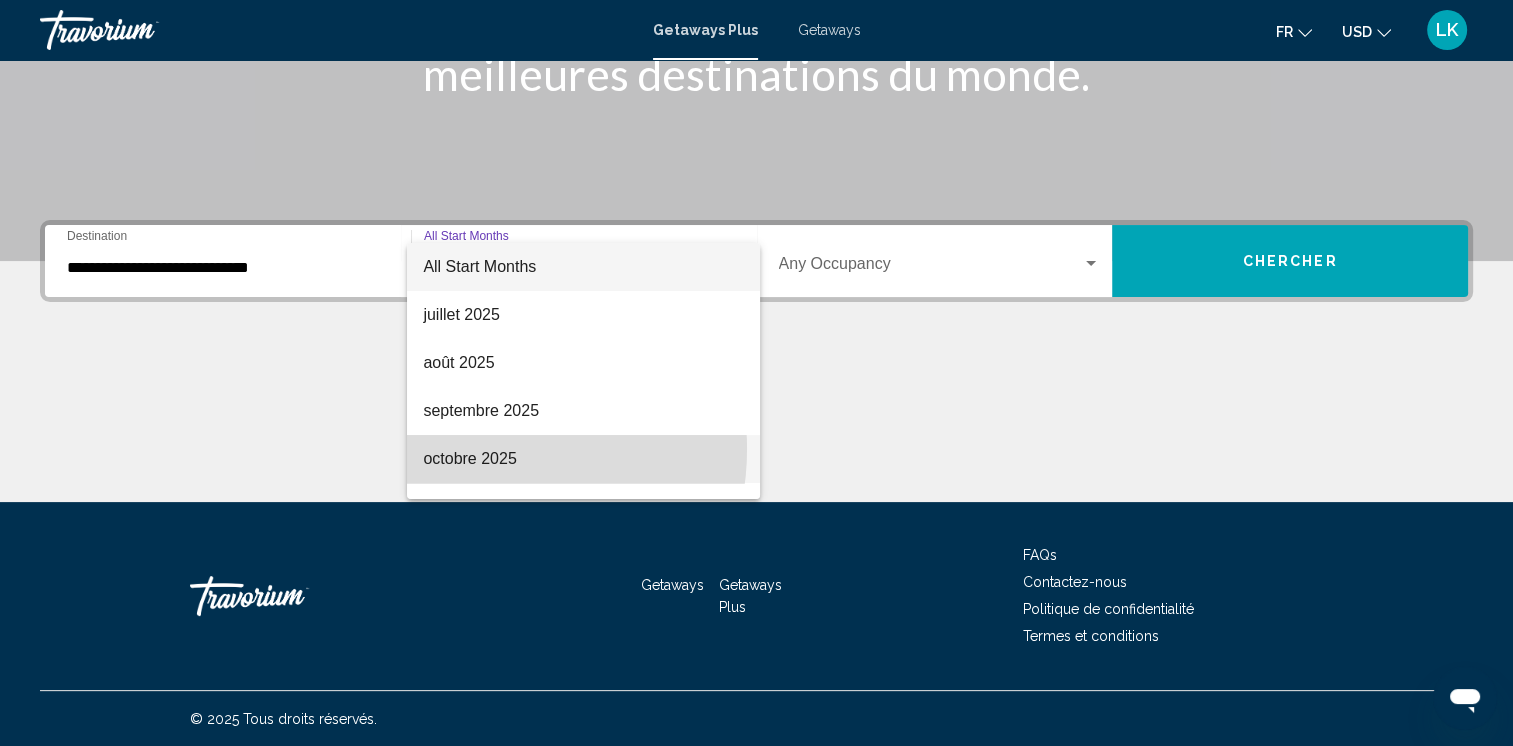 click on "octobre 2025" at bounding box center [583, 459] 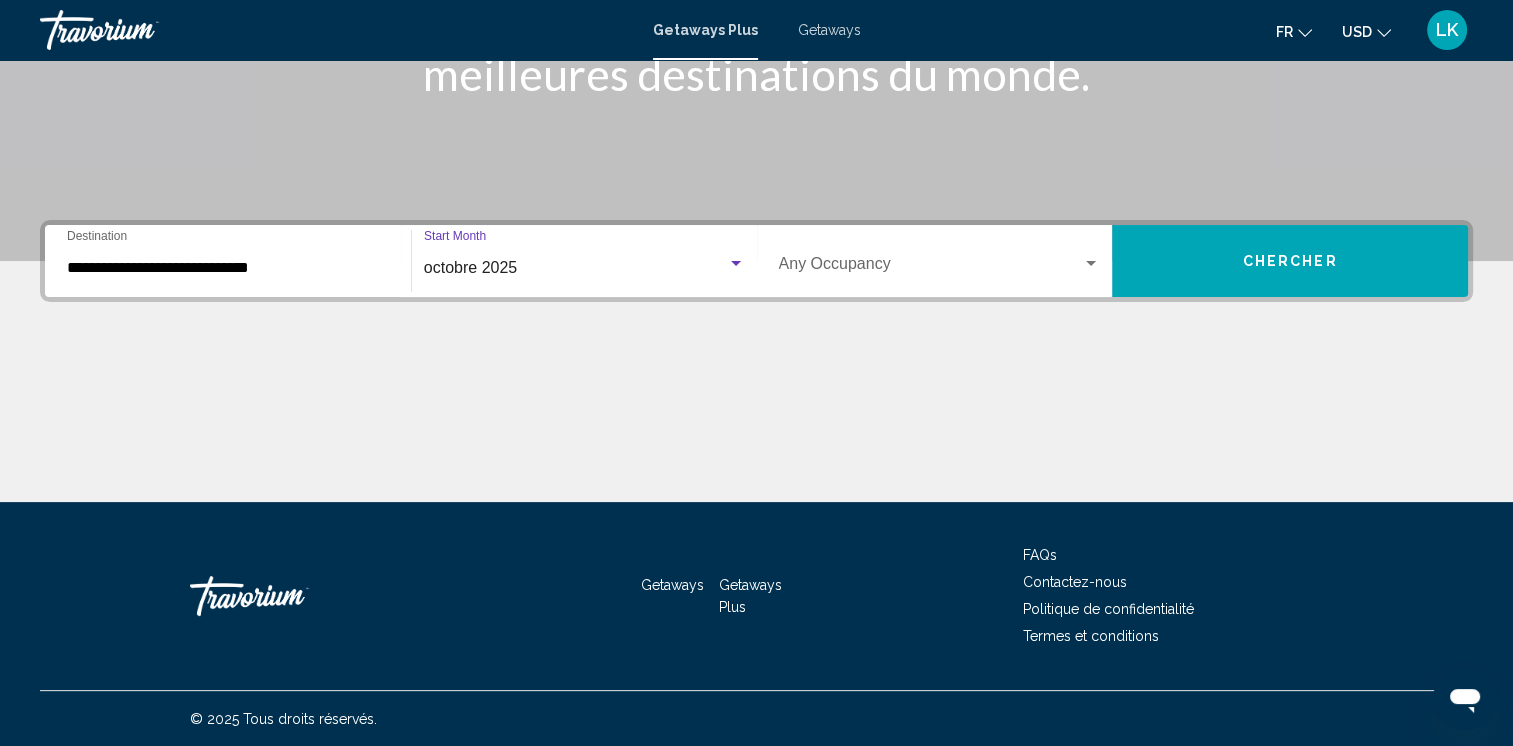 click on "Chercher" at bounding box center [1290, 261] 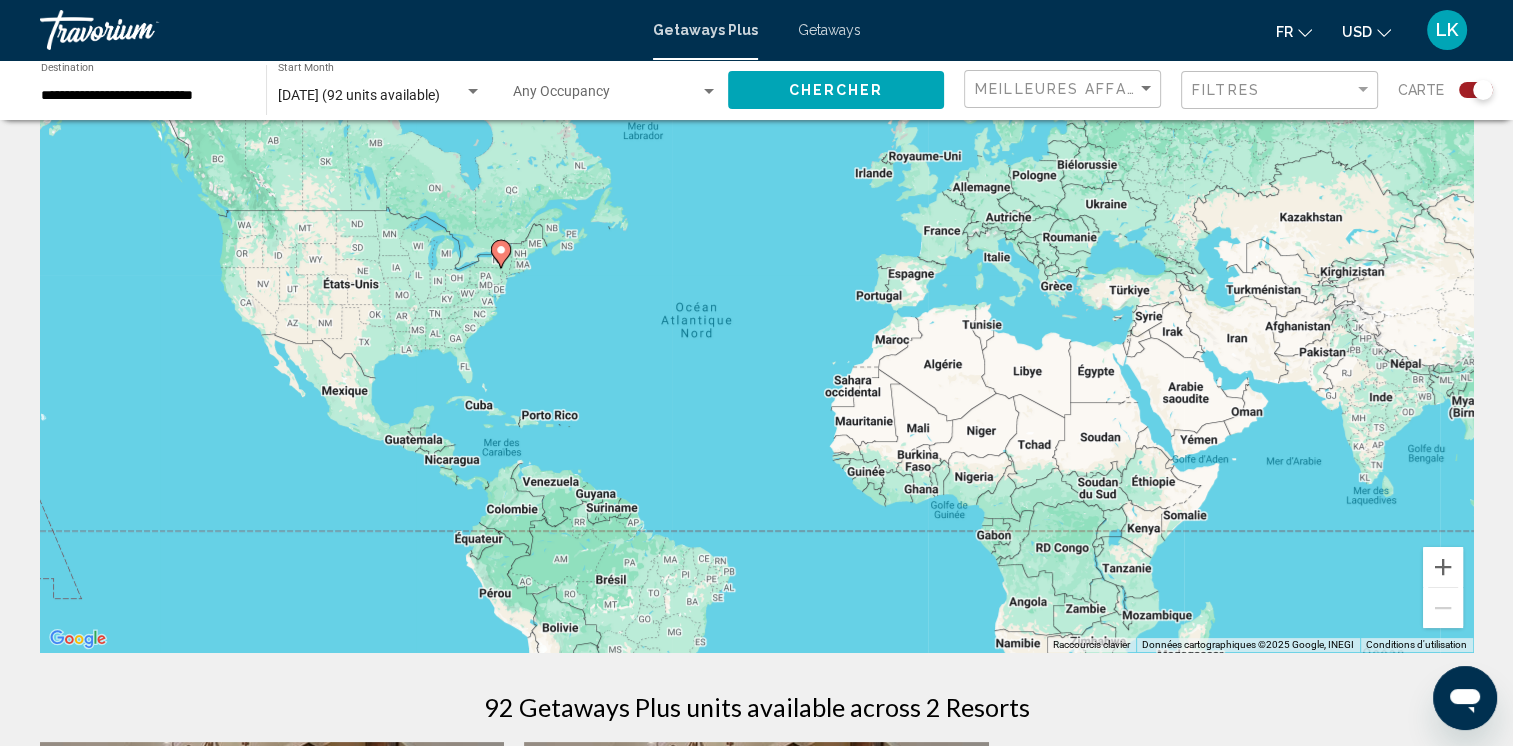 scroll, scrollTop: 0, scrollLeft: 0, axis: both 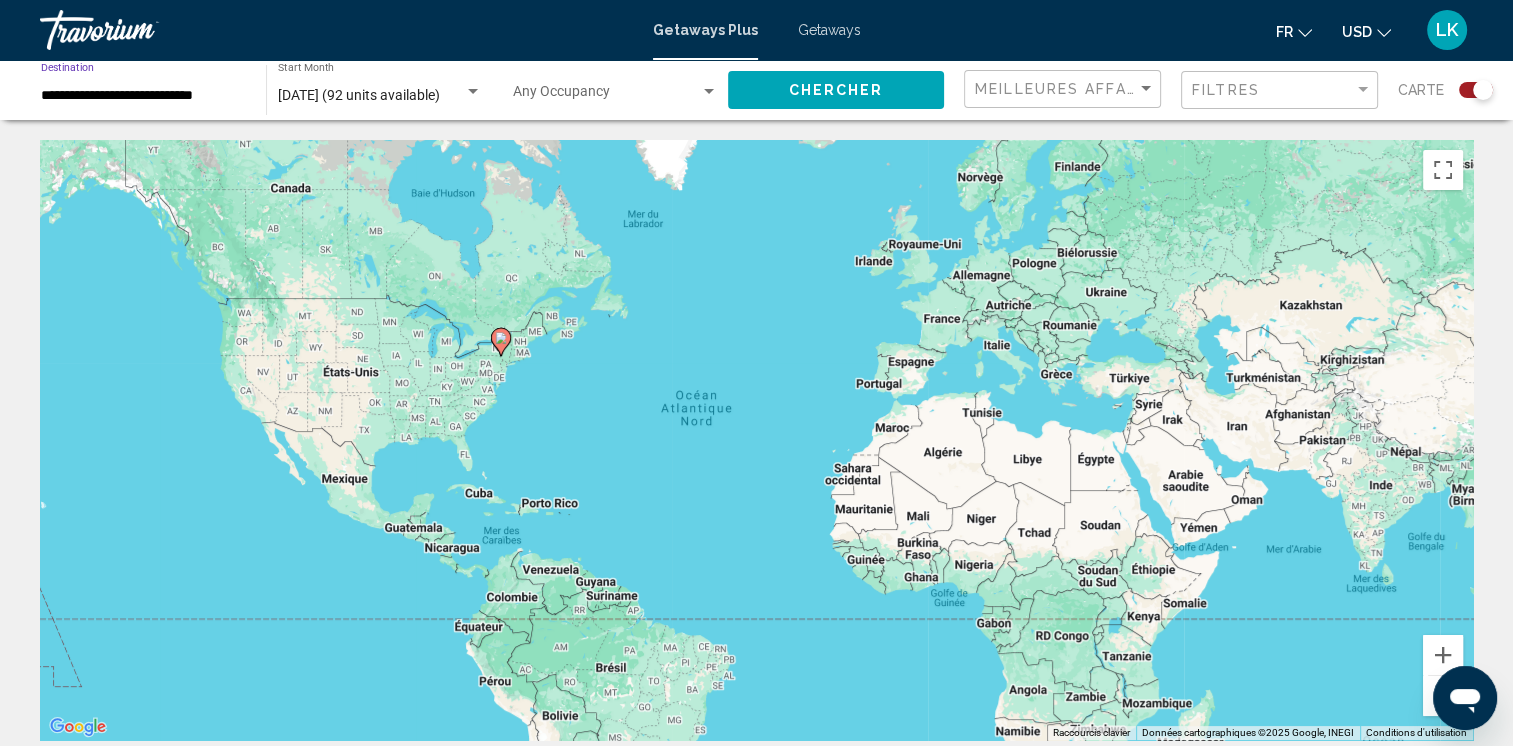 click on "**********" at bounding box center [143, 96] 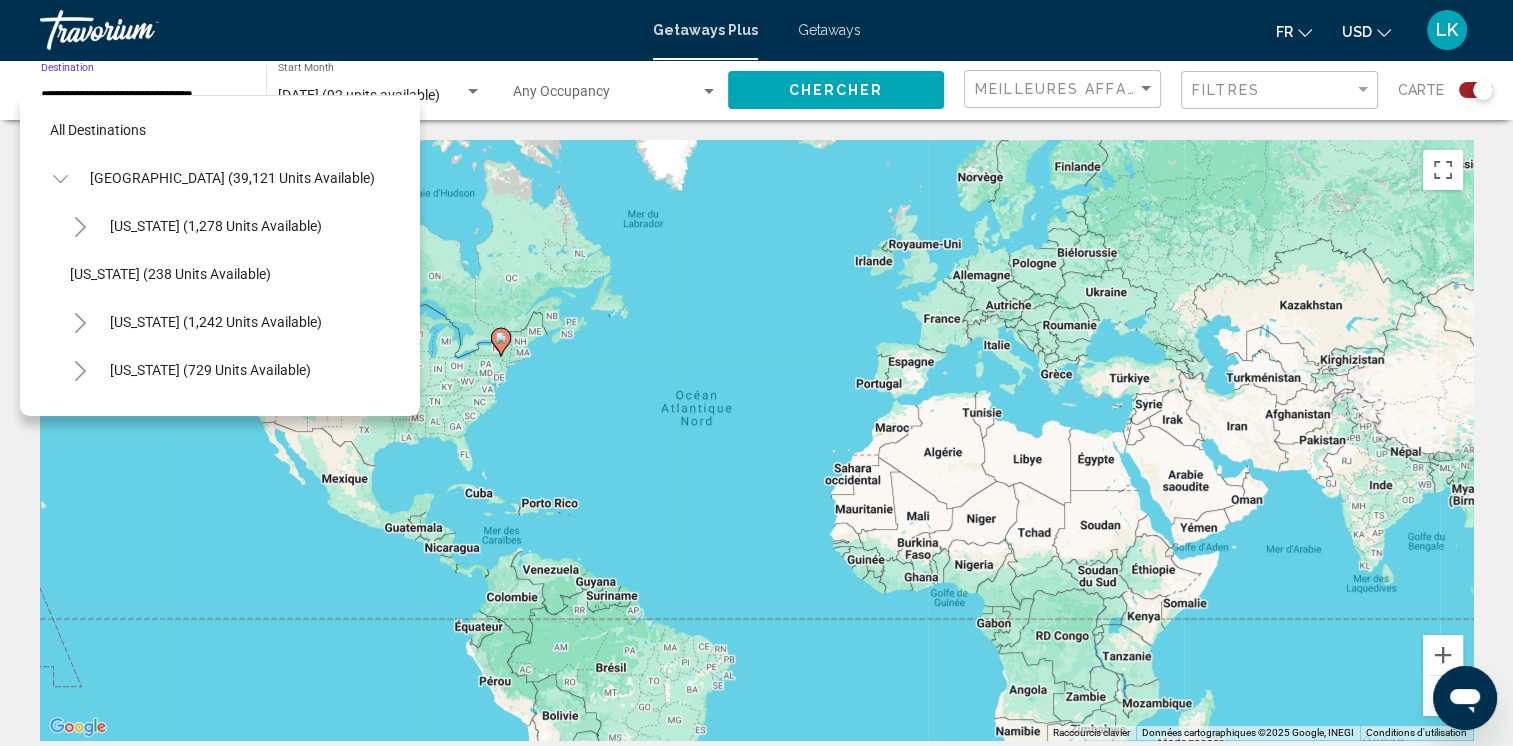 scroll, scrollTop: 1086, scrollLeft: 0, axis: vertical 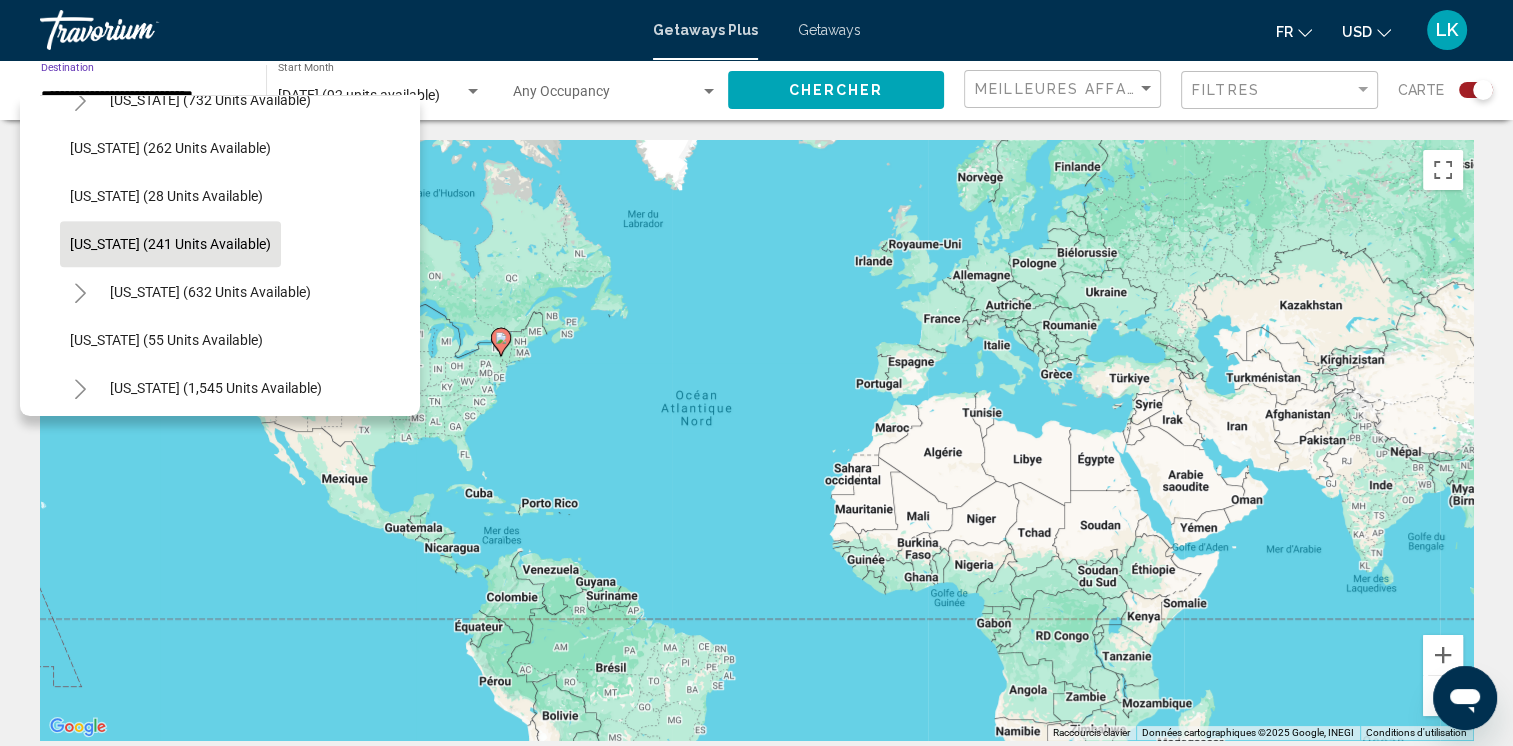 click on "USD" 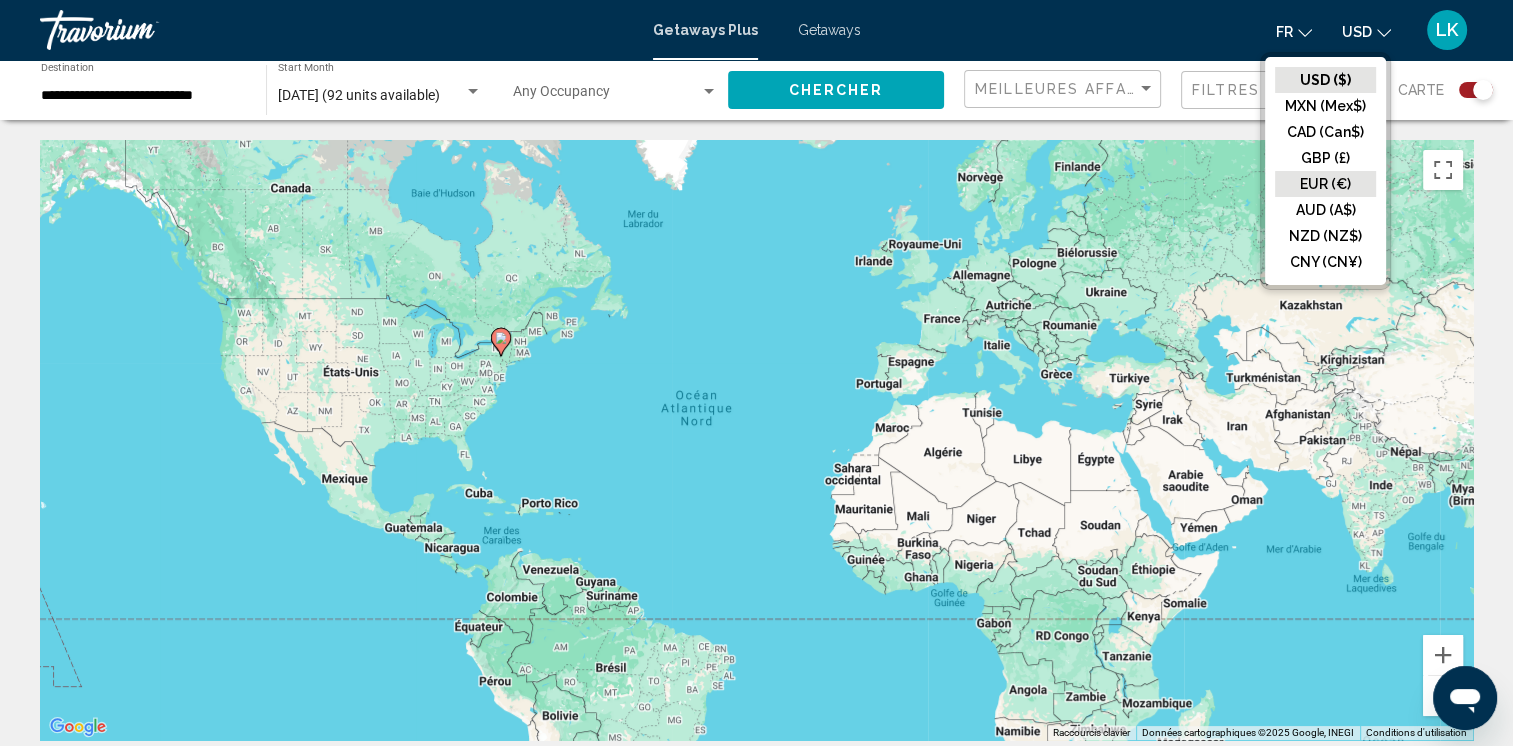 click on "EUR (€)" 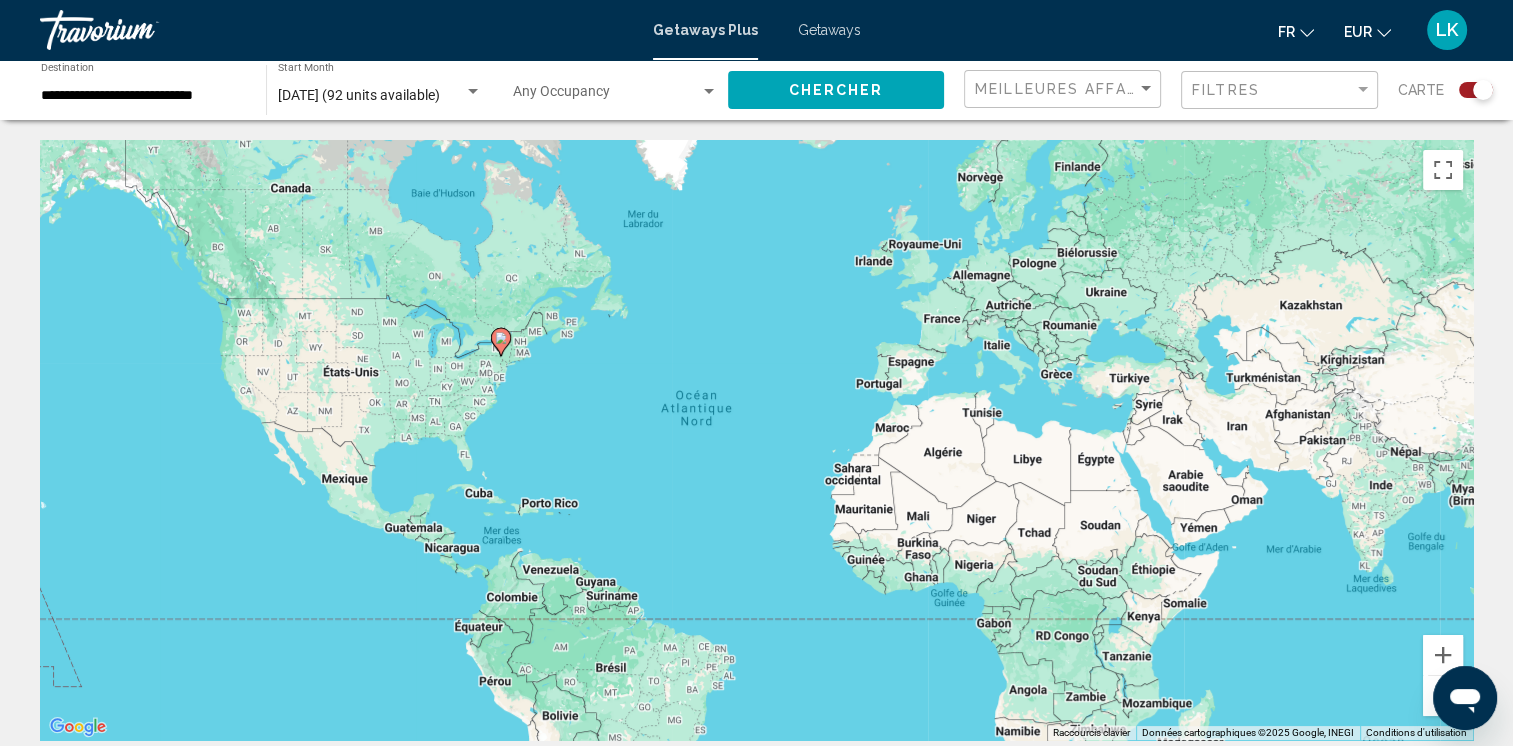 click on "Getaways" at bounding box center (829, 30) 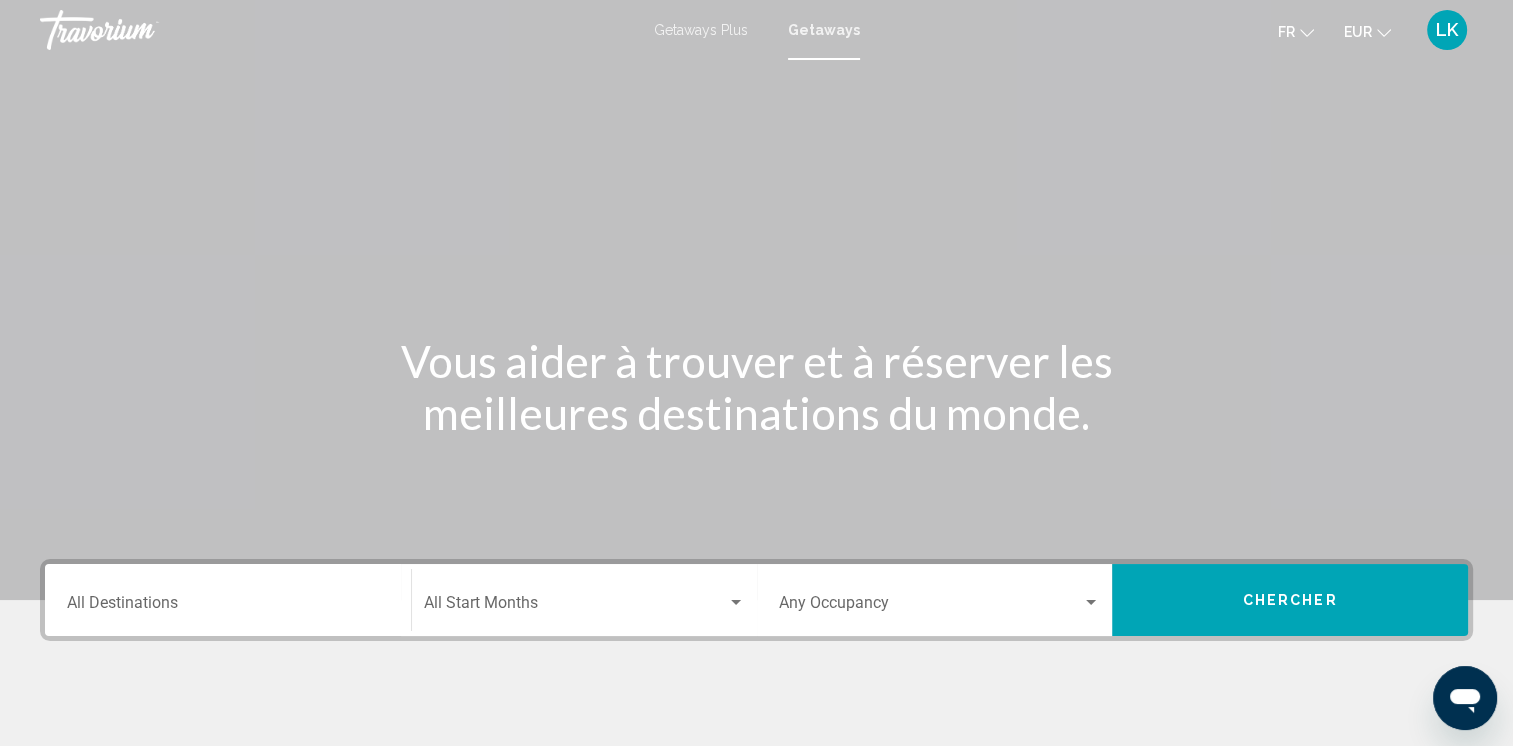 click on "Destination All Destinations" at bounding box center (228, 607) 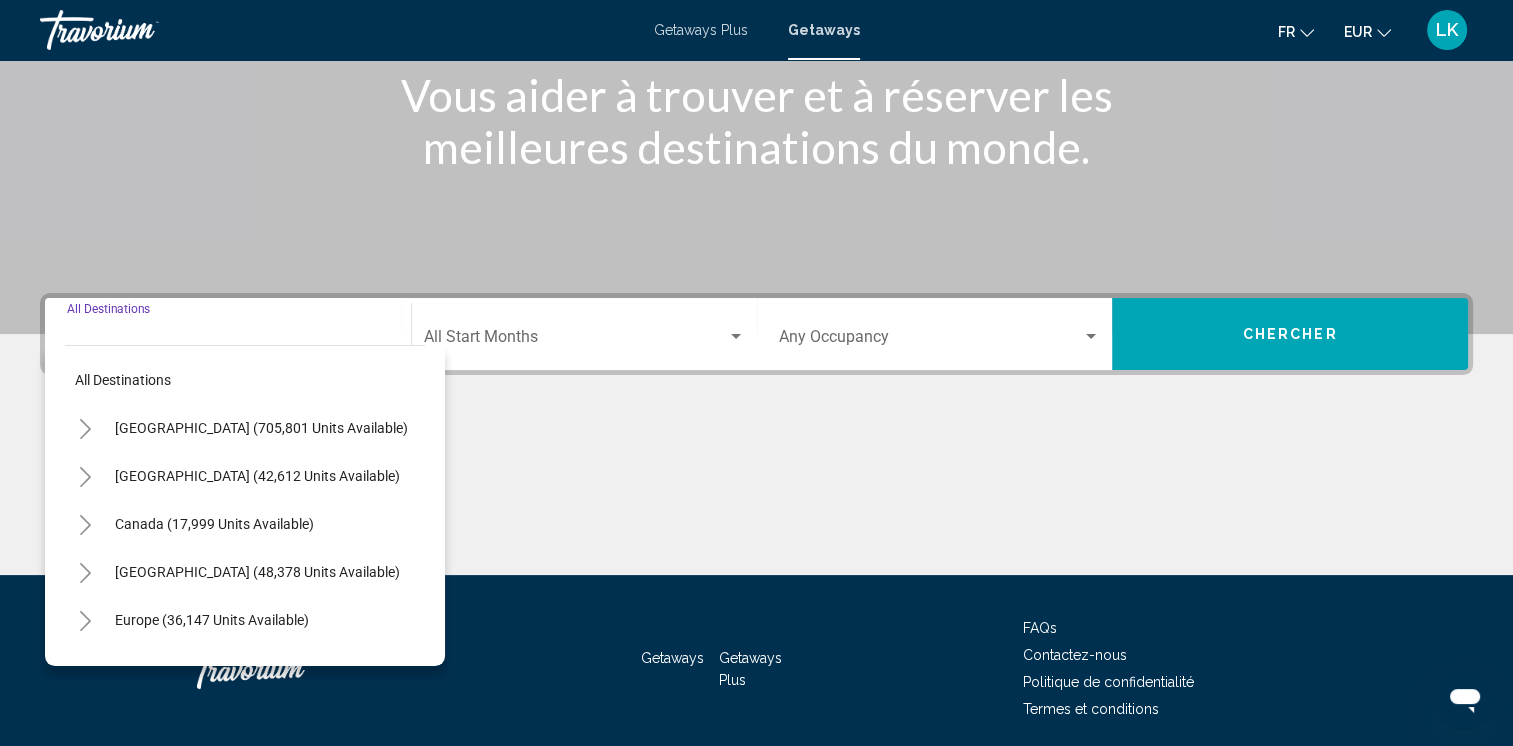 scroll, scrollTop: 339, scrollLeft: 0, axis: vertical 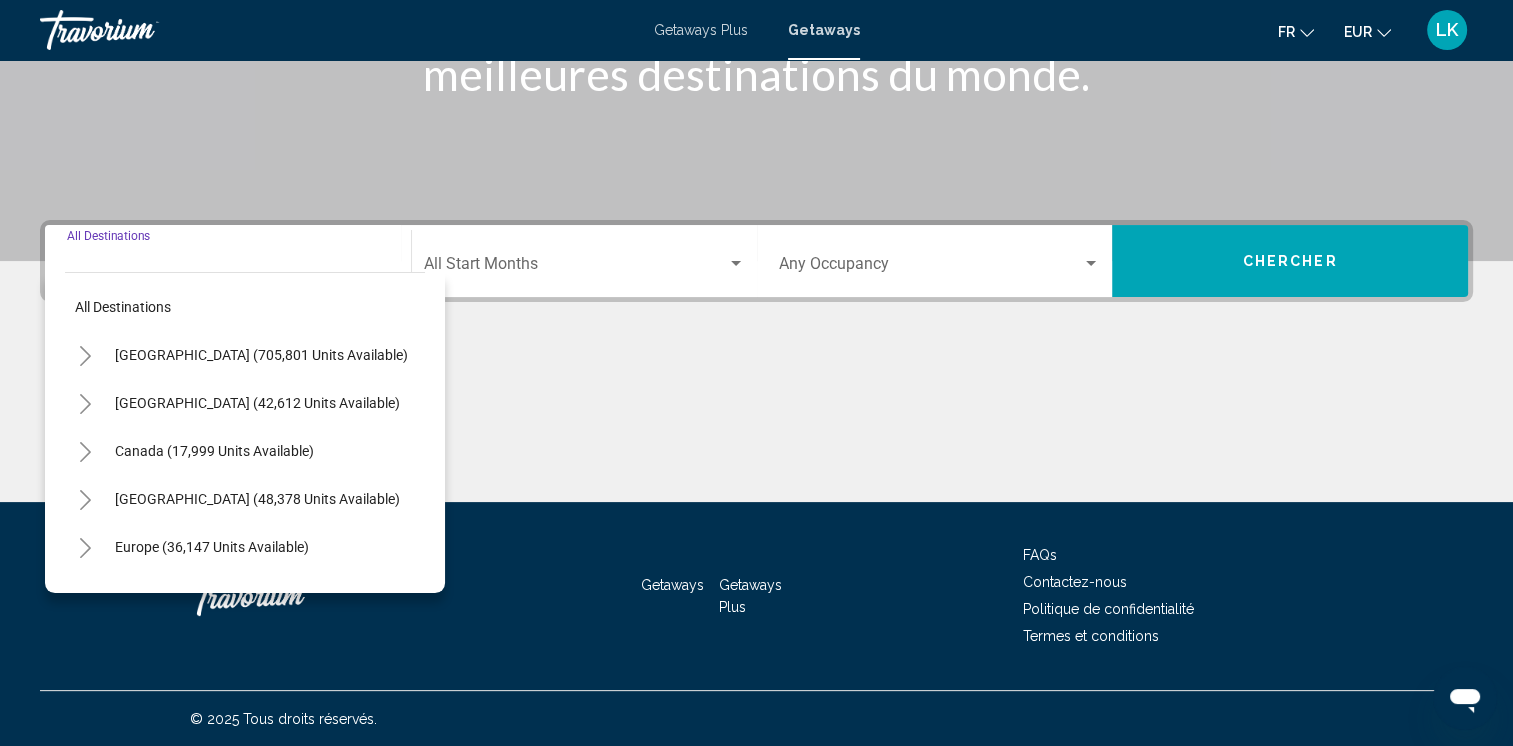 click 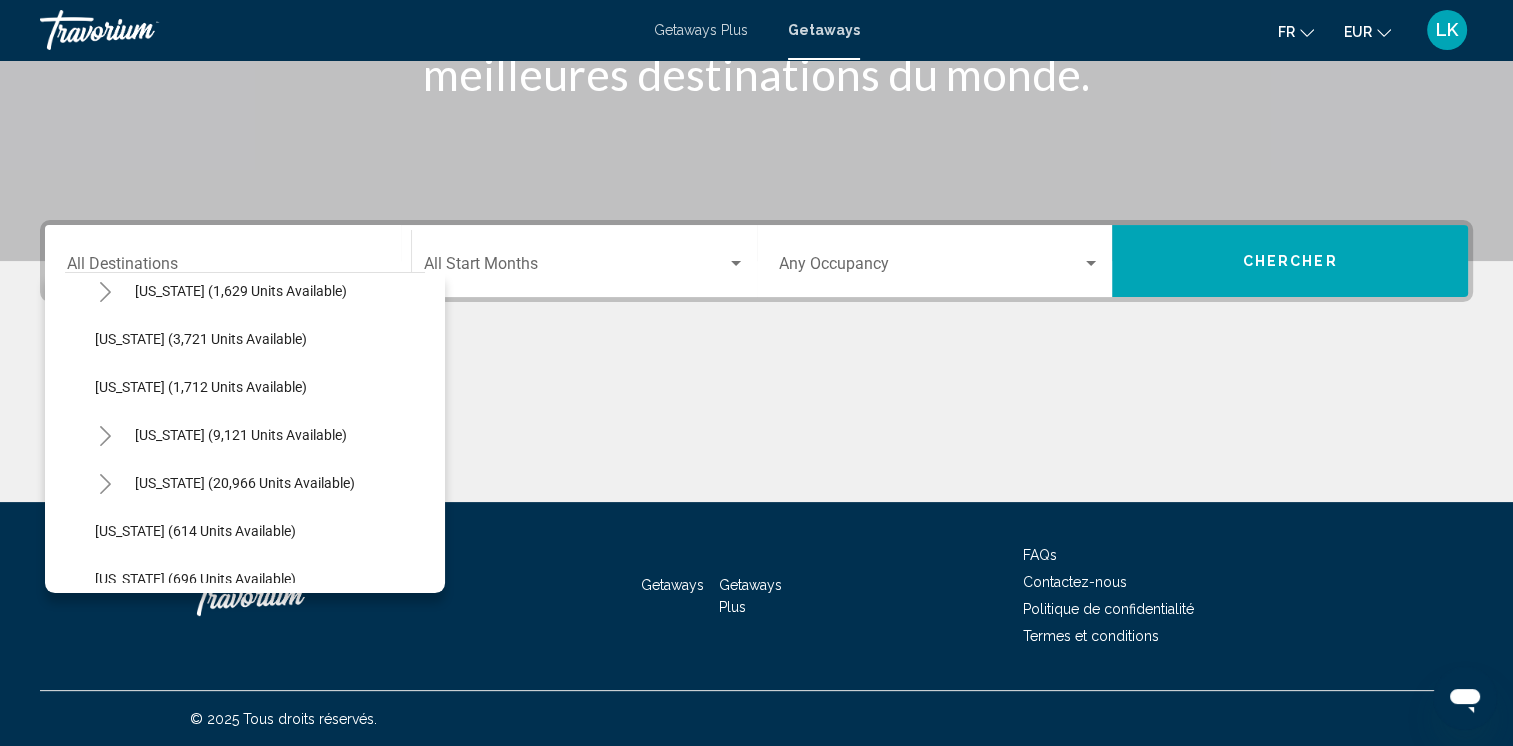 scroll, scrollTop: 1264, scrollLeft: 0, axis: vertical 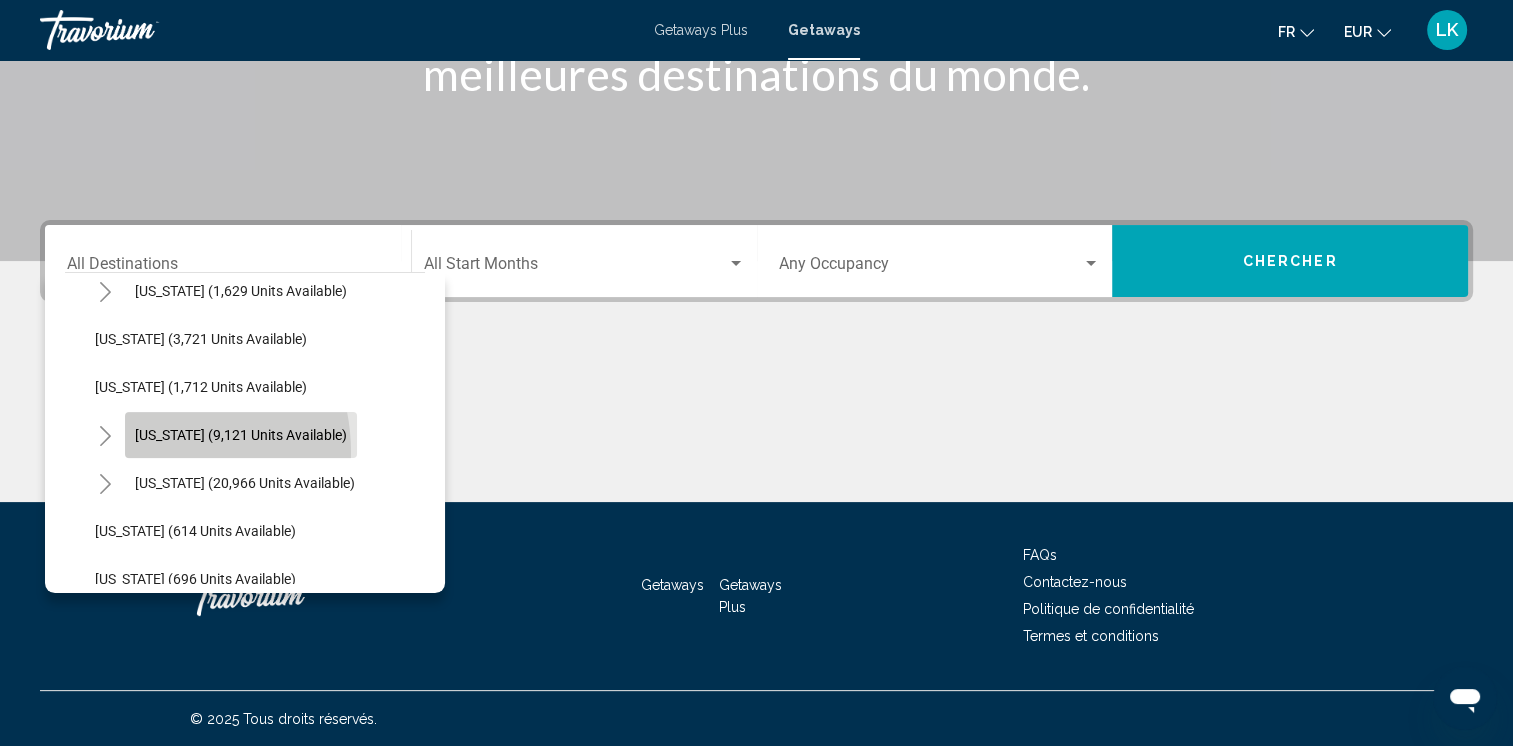click on "[US_STATE] (9,121 units available)" 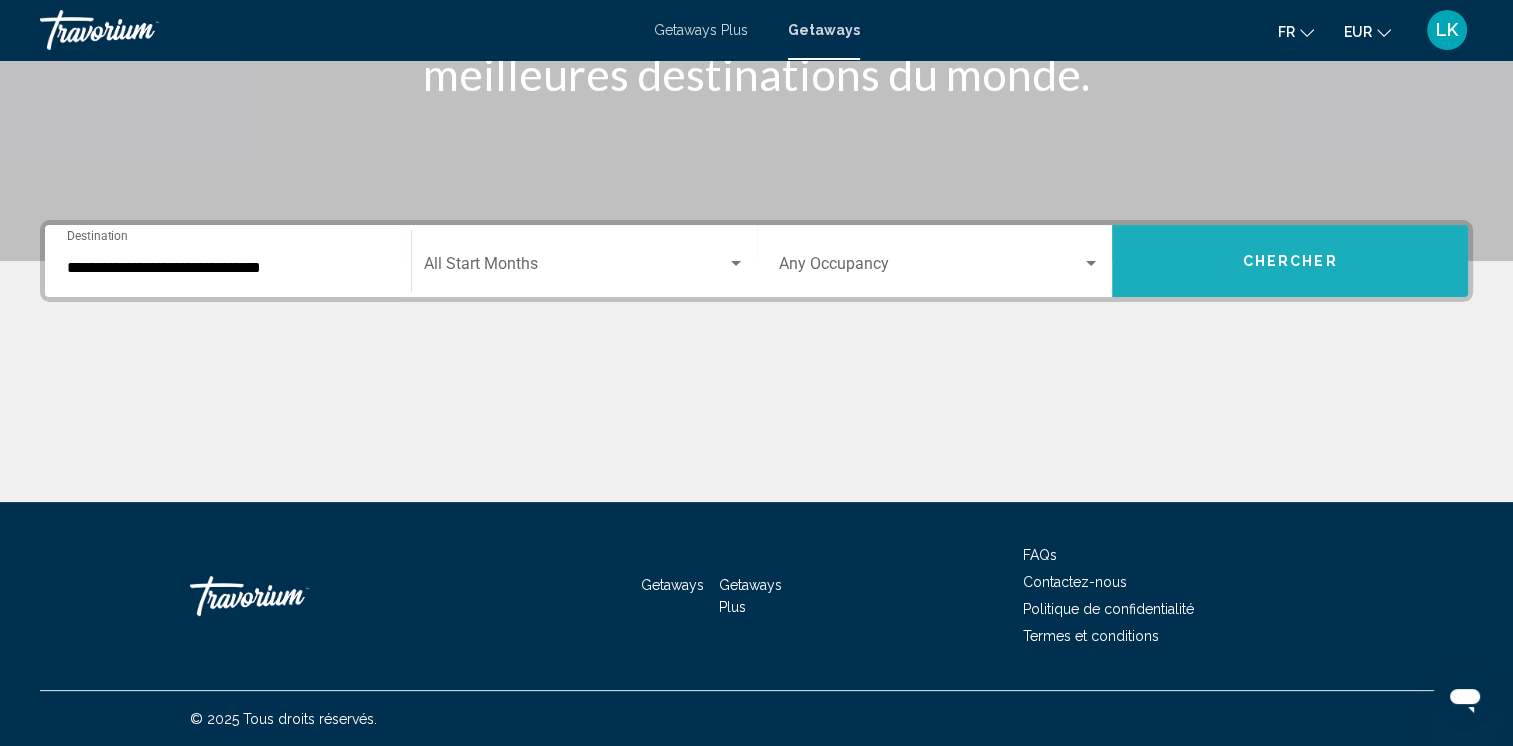 click on "Chercher" at bounding box center (1290, 262) 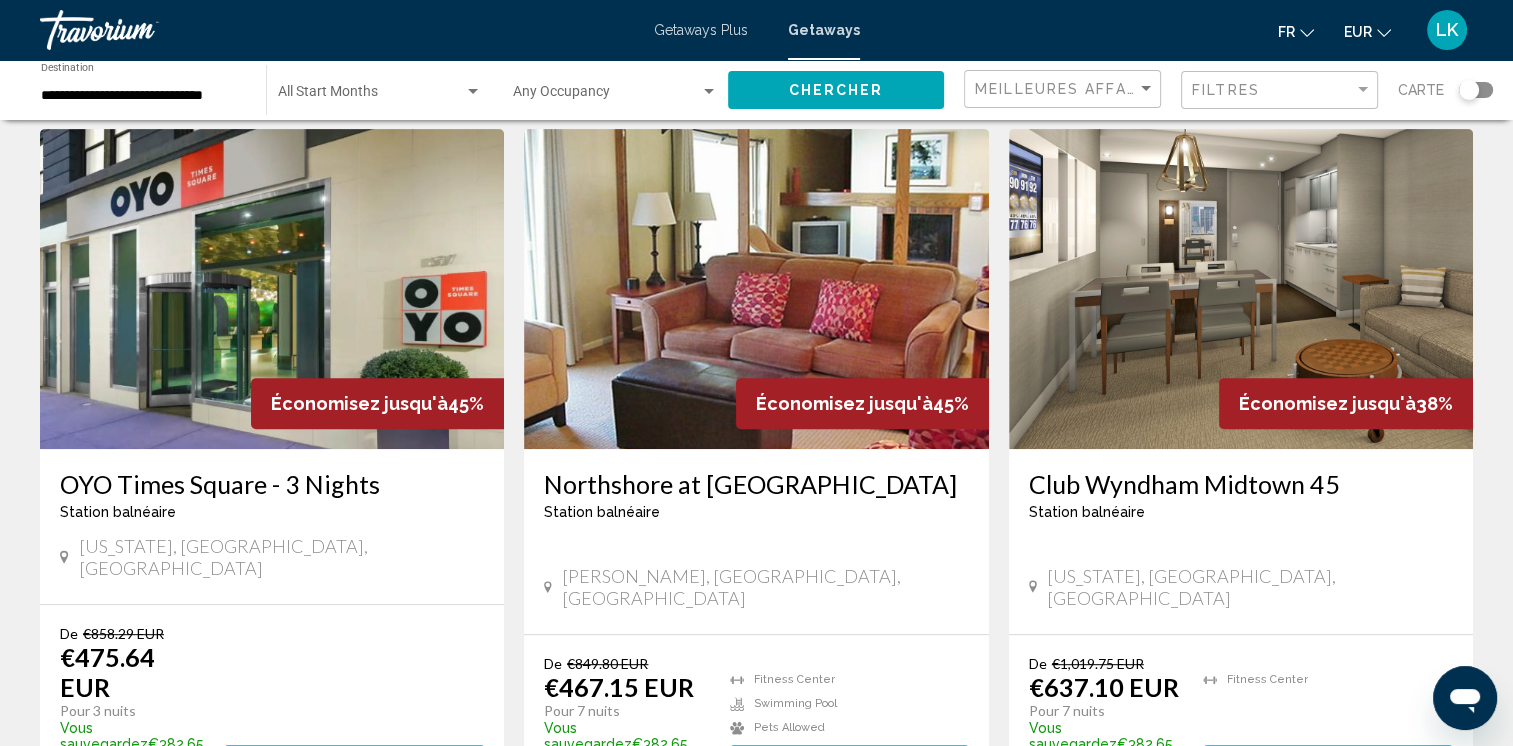 scroll, scrollTop: 795, scrollLeft: 0, axis: vertical 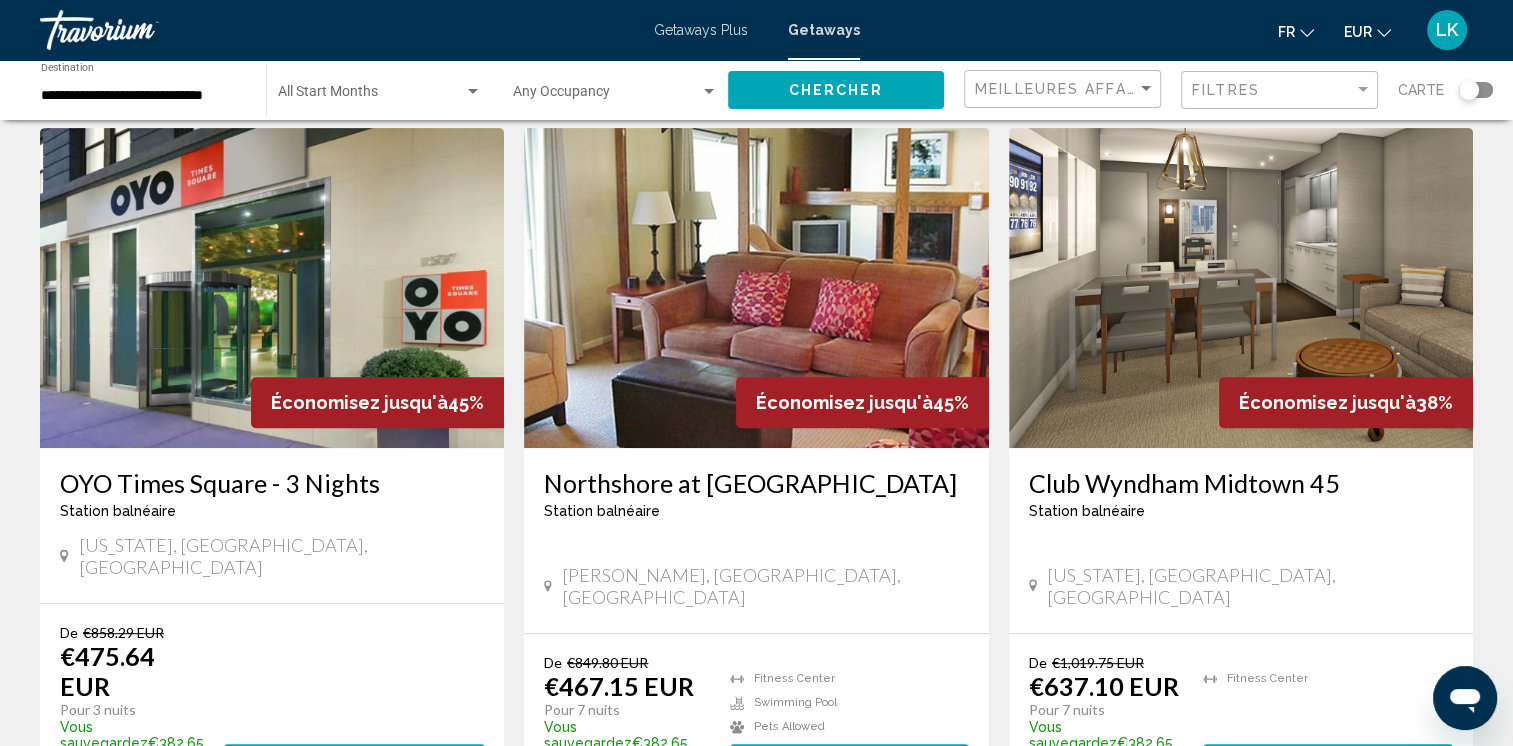 click on "View Resort" at bounding box center (299, 763) 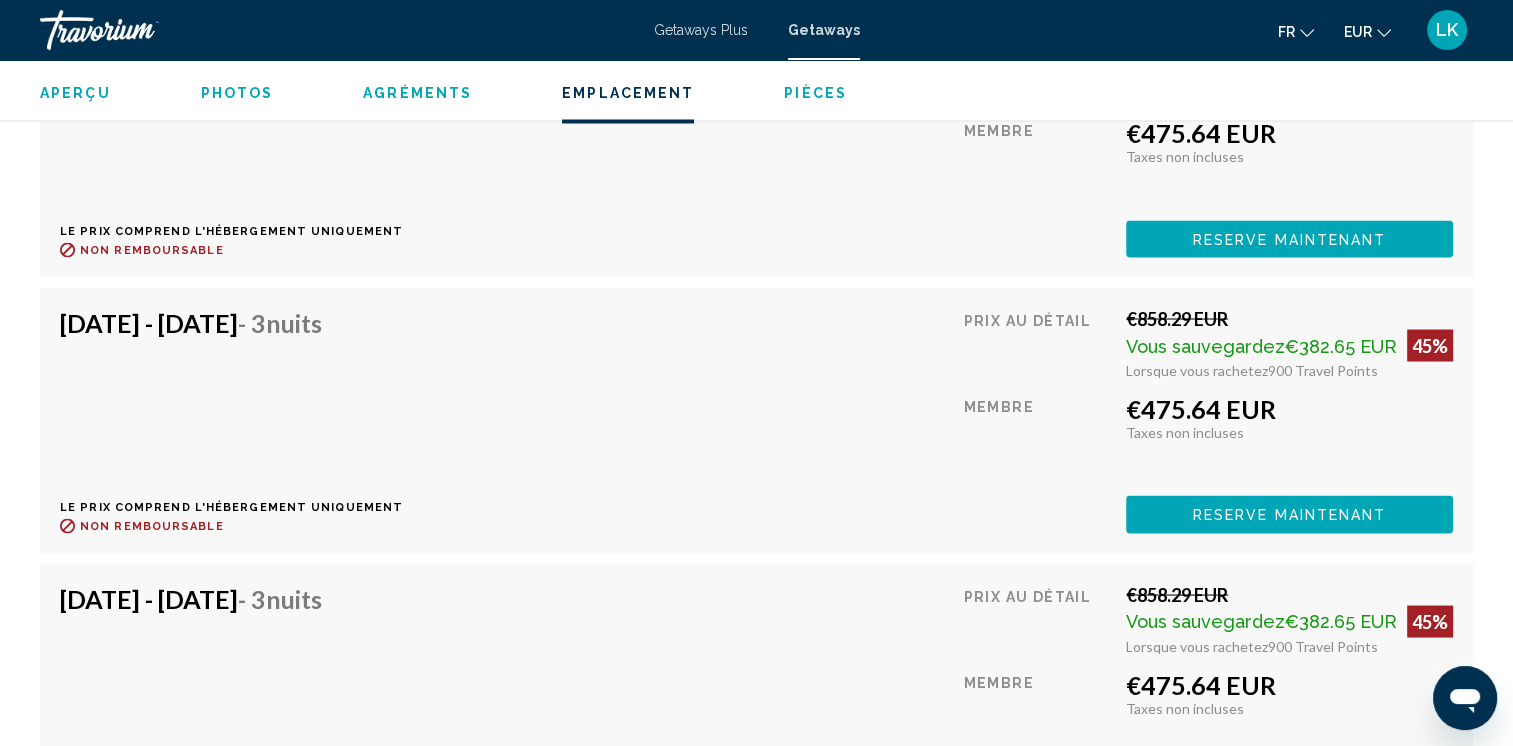 scroll, scrollTop: 3503, scrollLeft: 0, axis: vertical 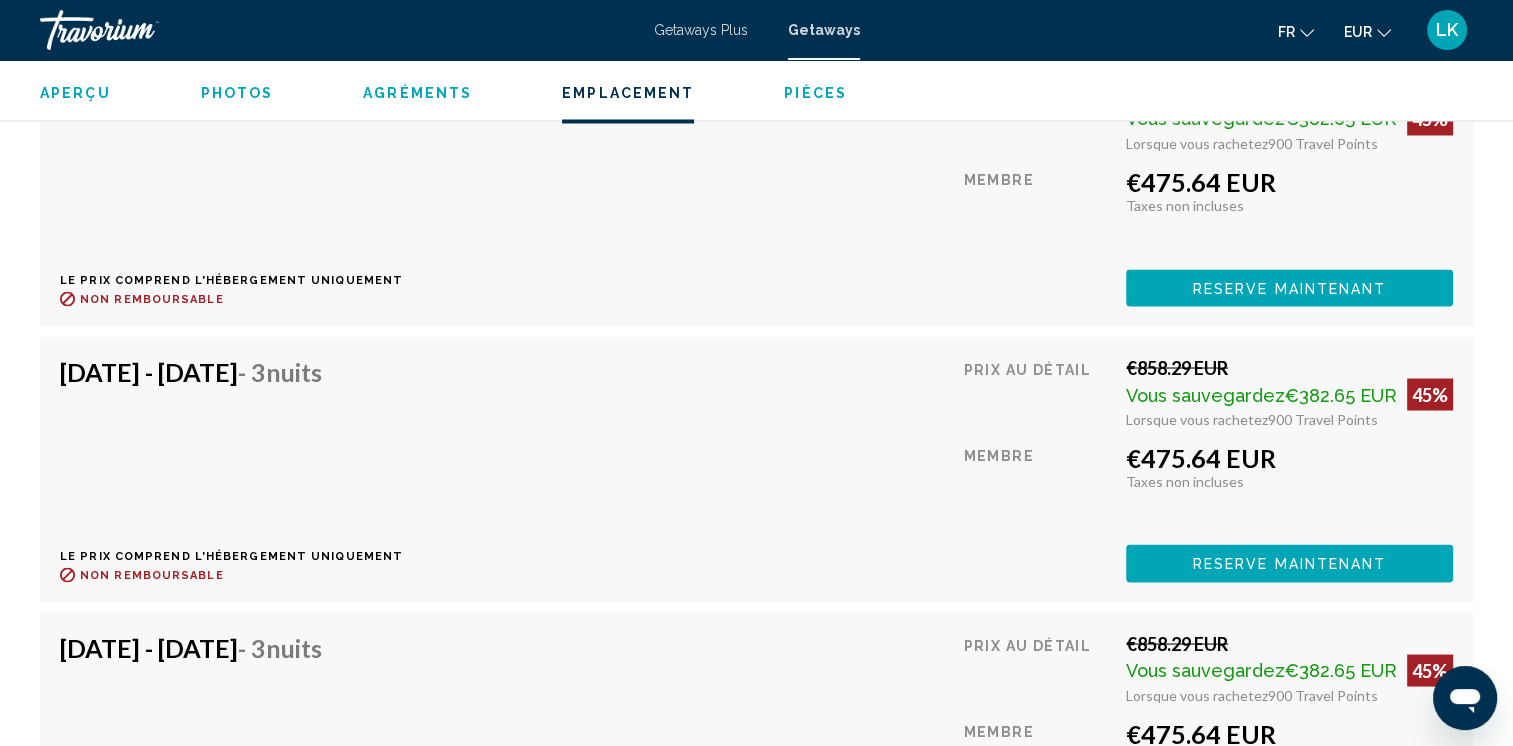 click on "Reserve maintenant" at bounding box center [1290, 13] 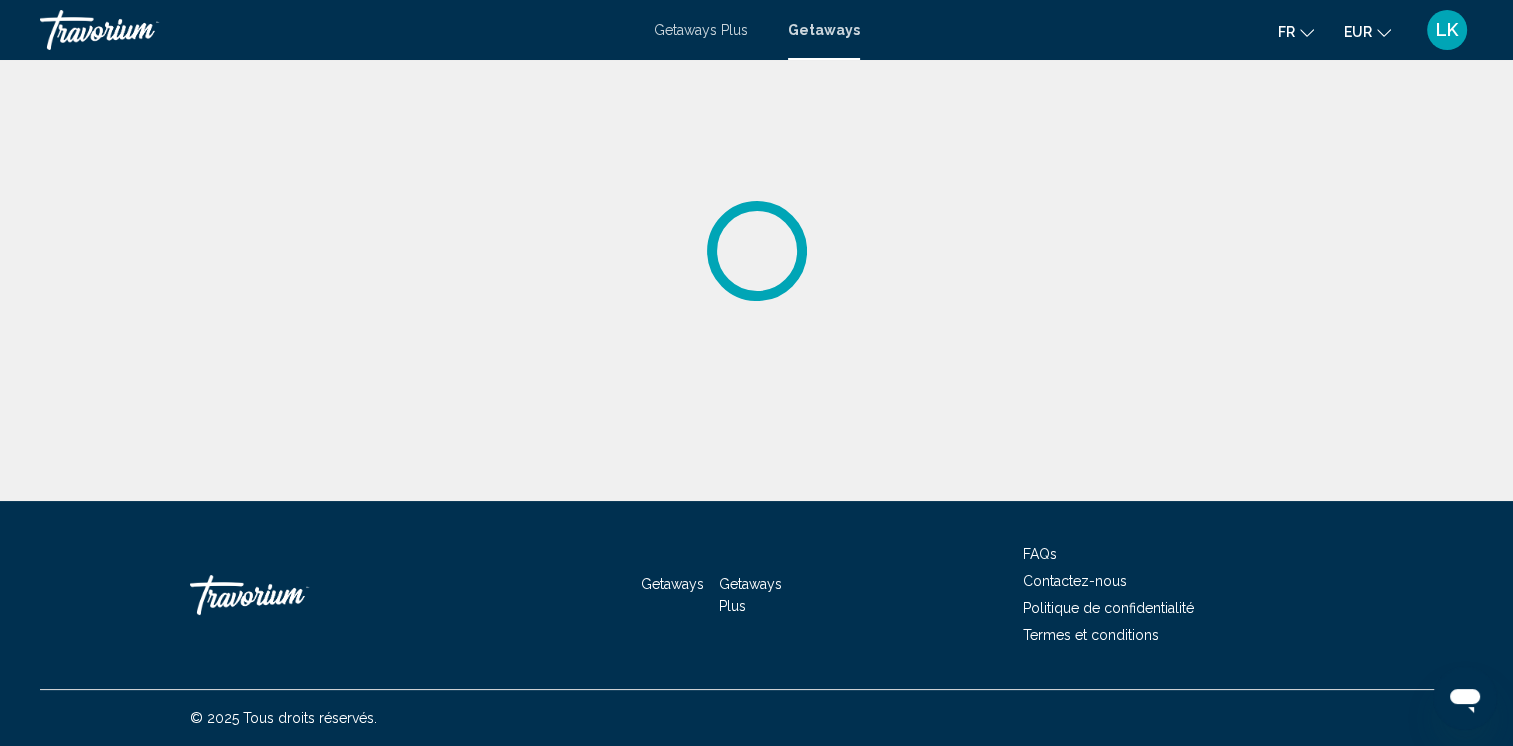 scroll, scrollTop: 0, scrollLeft: 0, axis: both 